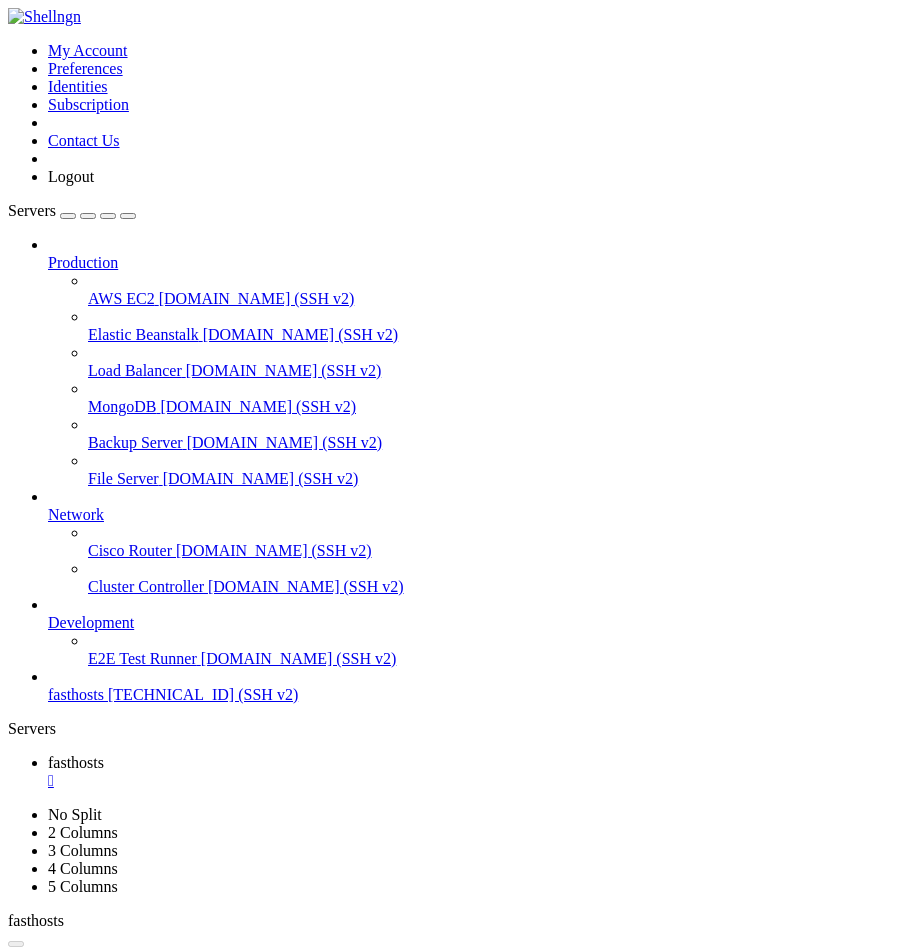 scroll, scrollTop: 0, scrollLeft: 0, axis: both 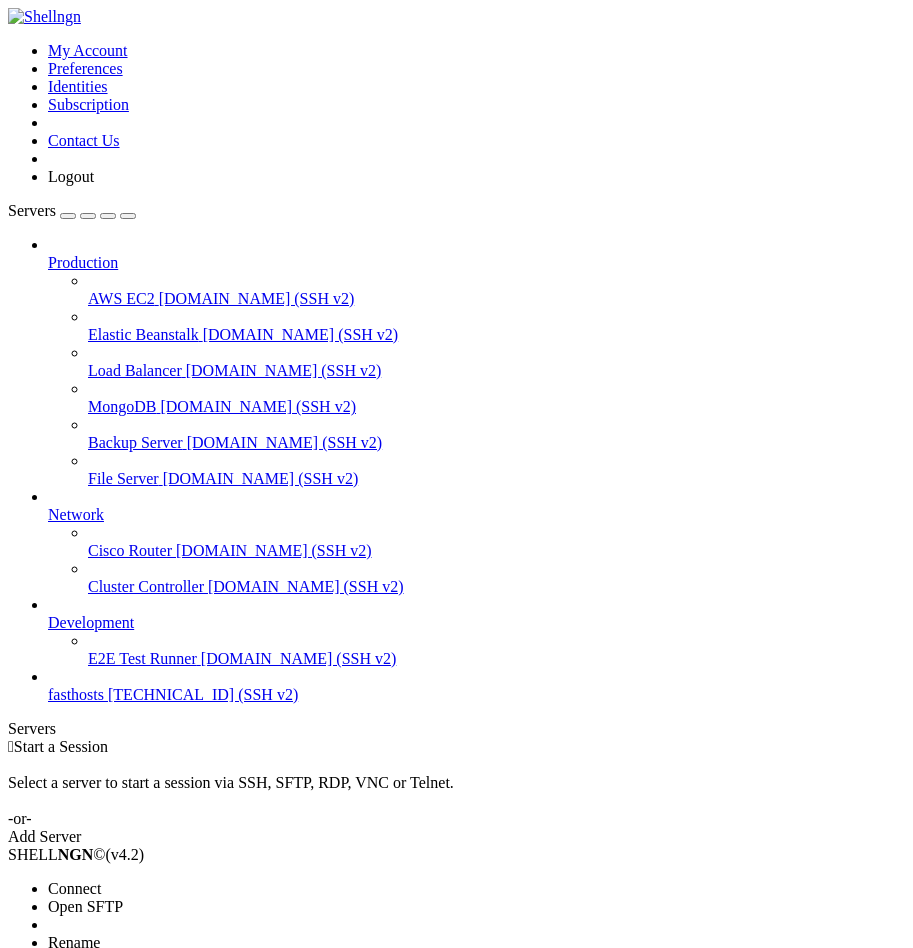 click on "Connect" at bounding box center [74, 888] 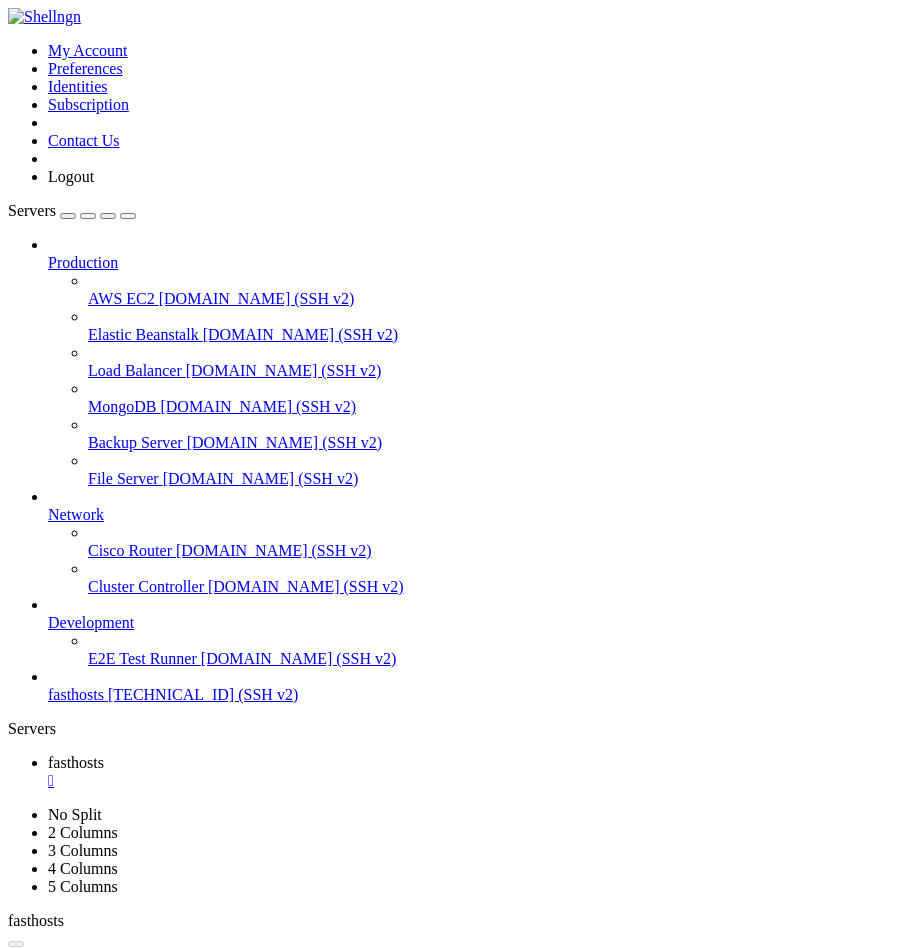 scroll, scrollTop: 0, scrollLeft: 0, axis: both 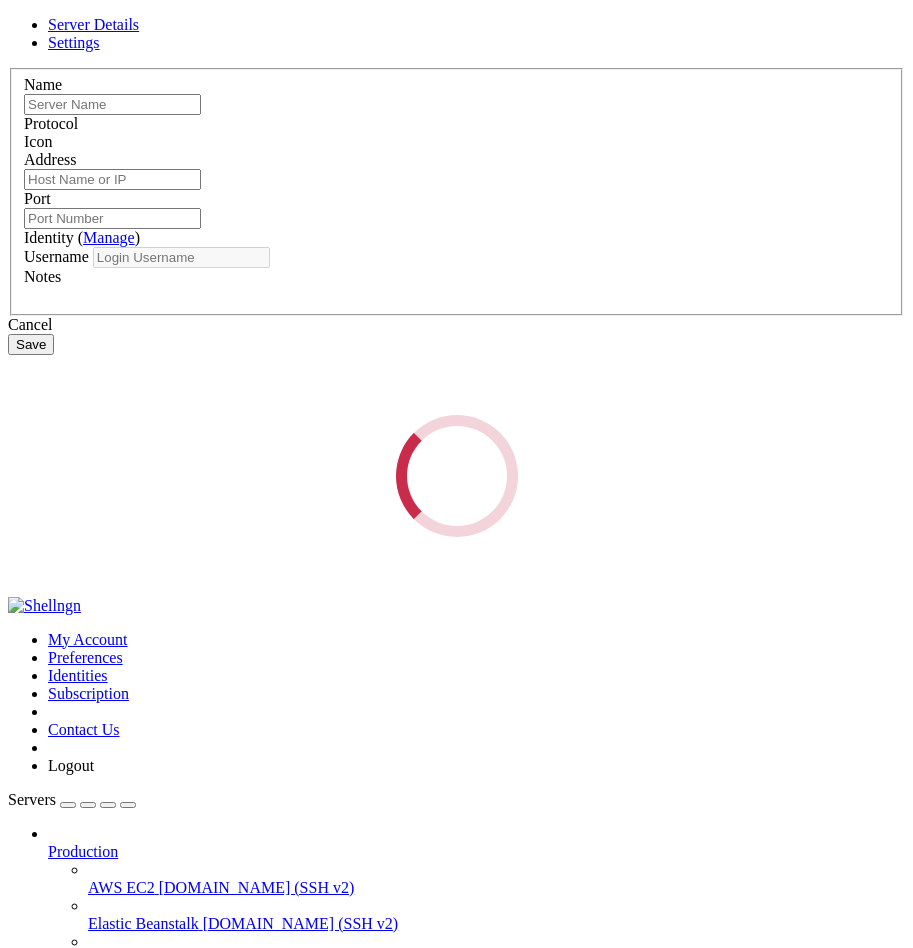 type on "fasthosts" 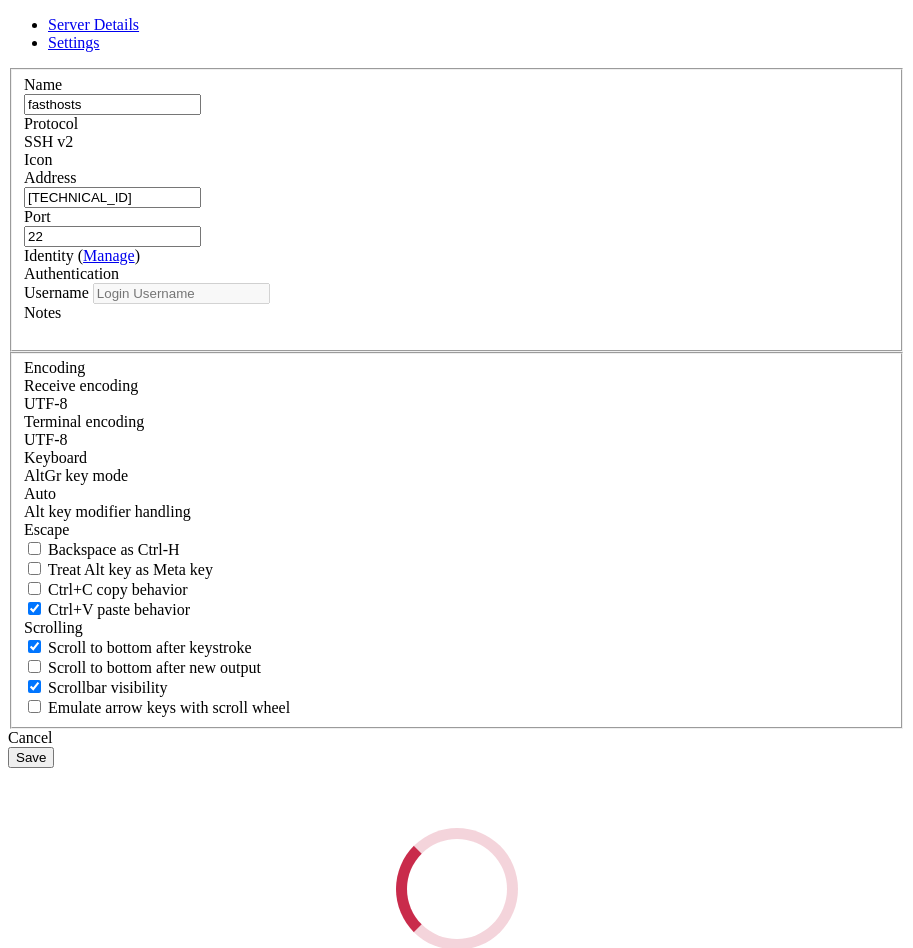 type on "root" 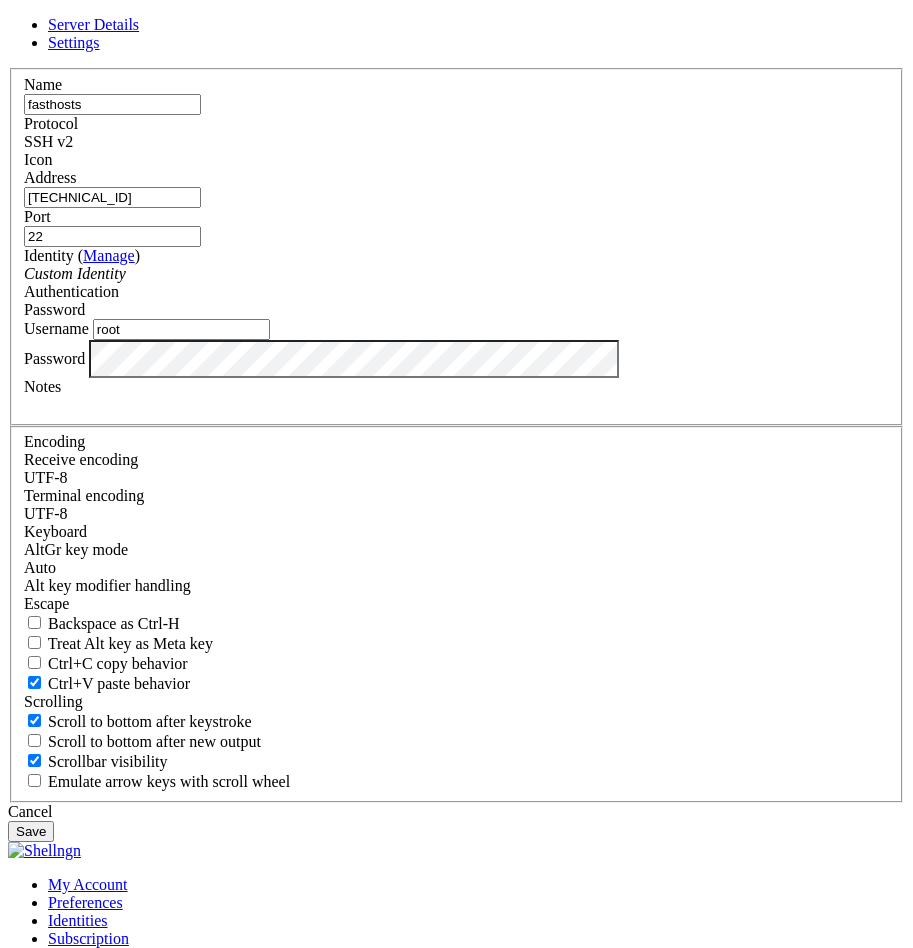 click on "SSH v2" at bounding box center (456, 142) 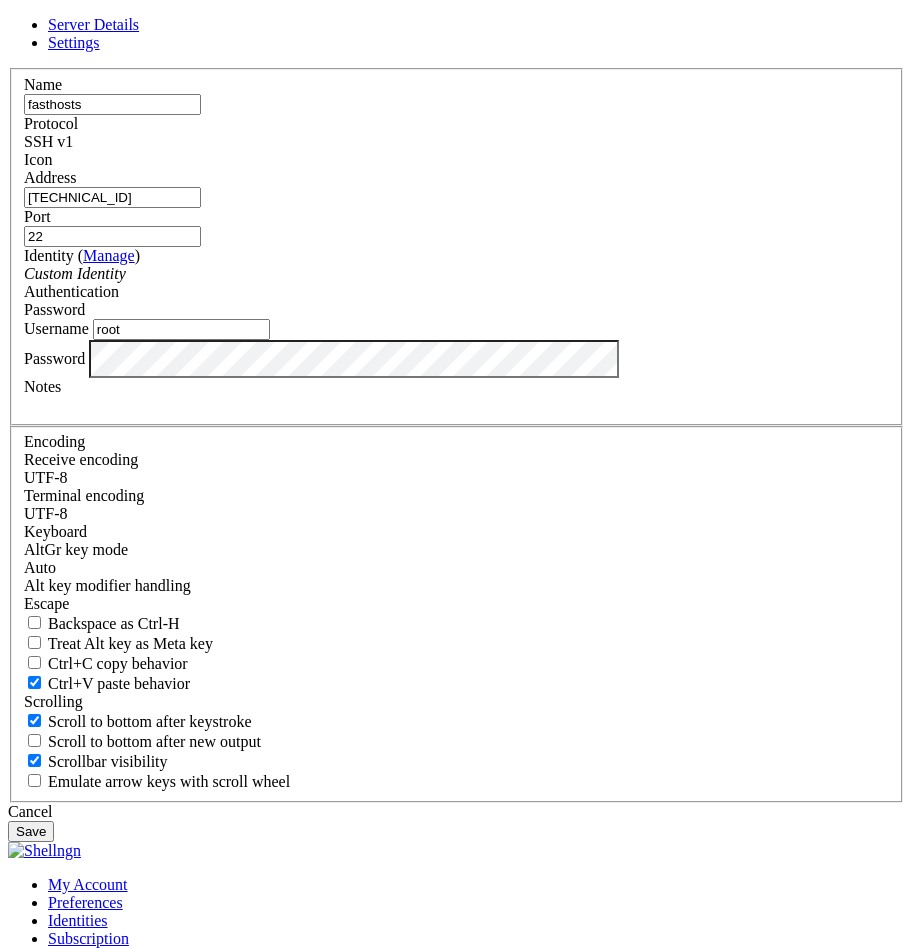 click on "Save" at bounding box center [31, 831] 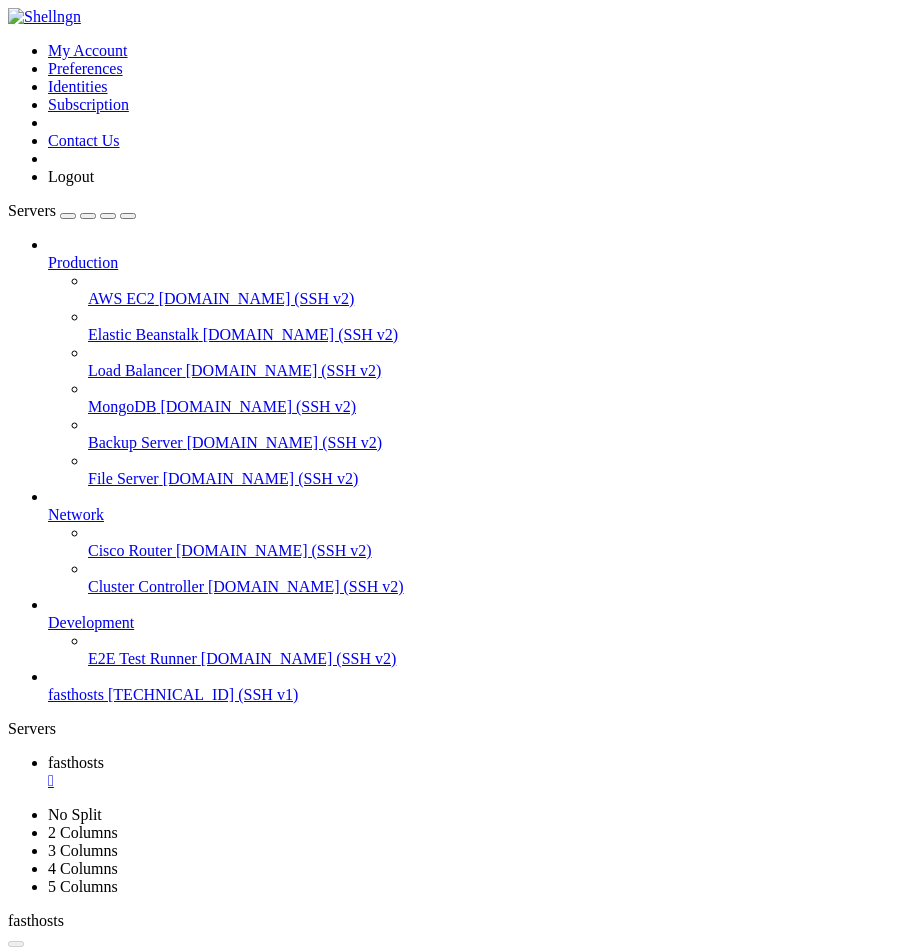 click on "Connect" at bounding box center (74, 1187) 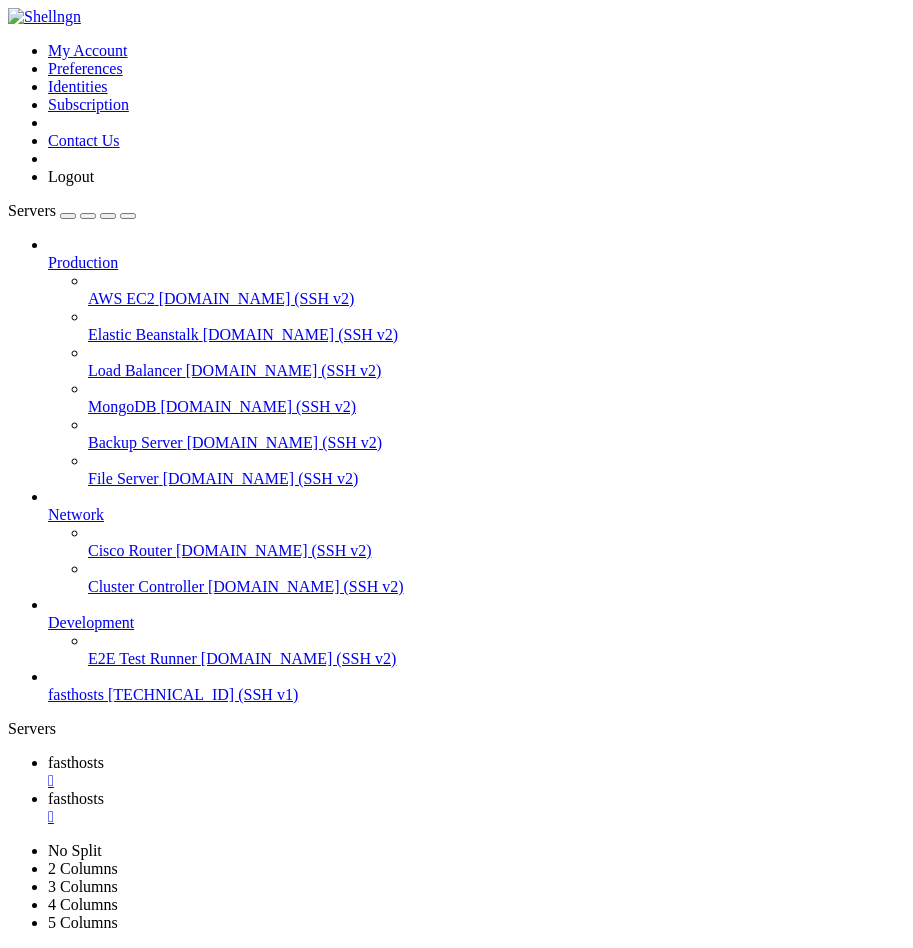 scroll, scrollTop: 0, scrollLeft: 0, axis: both 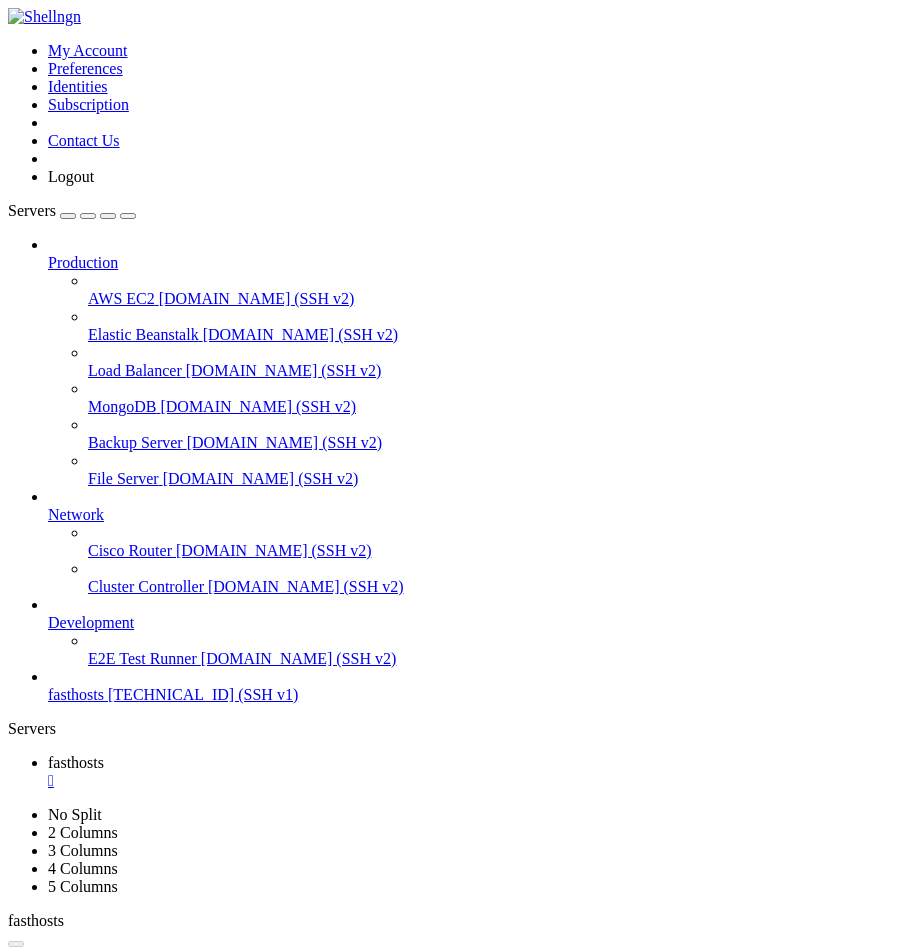 click on "" at bounding box center (476, 781) 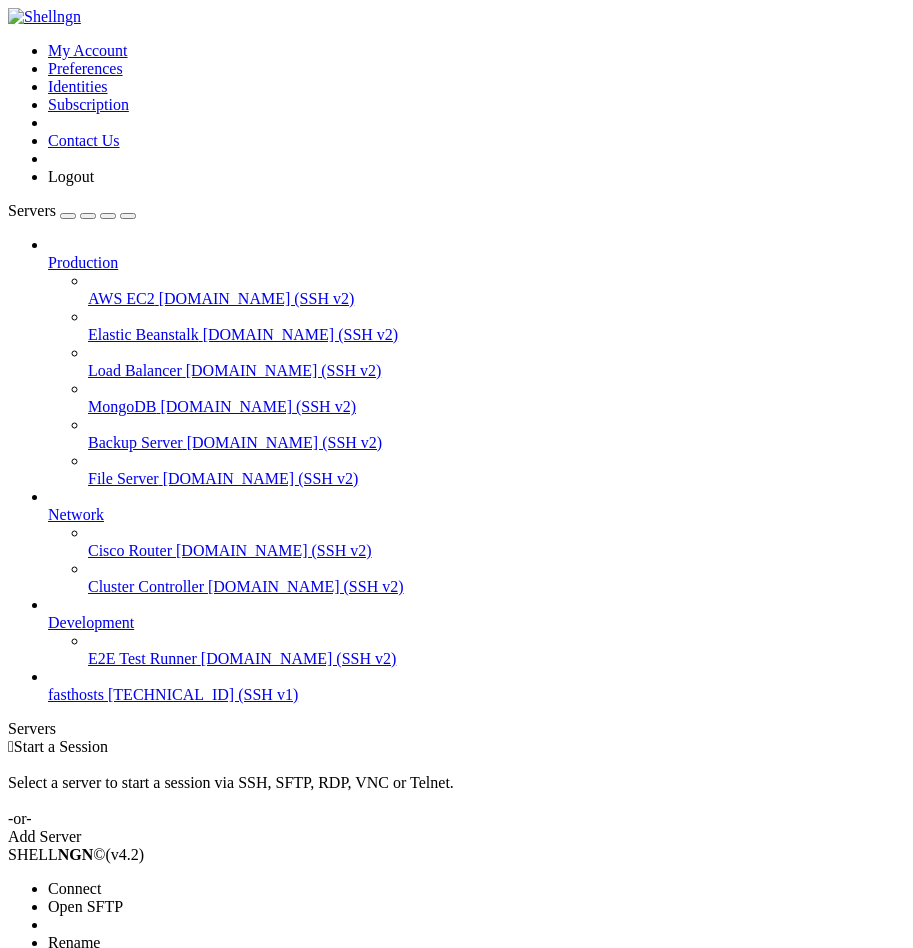 click on "Properties" at bounding box center (80, 1014) 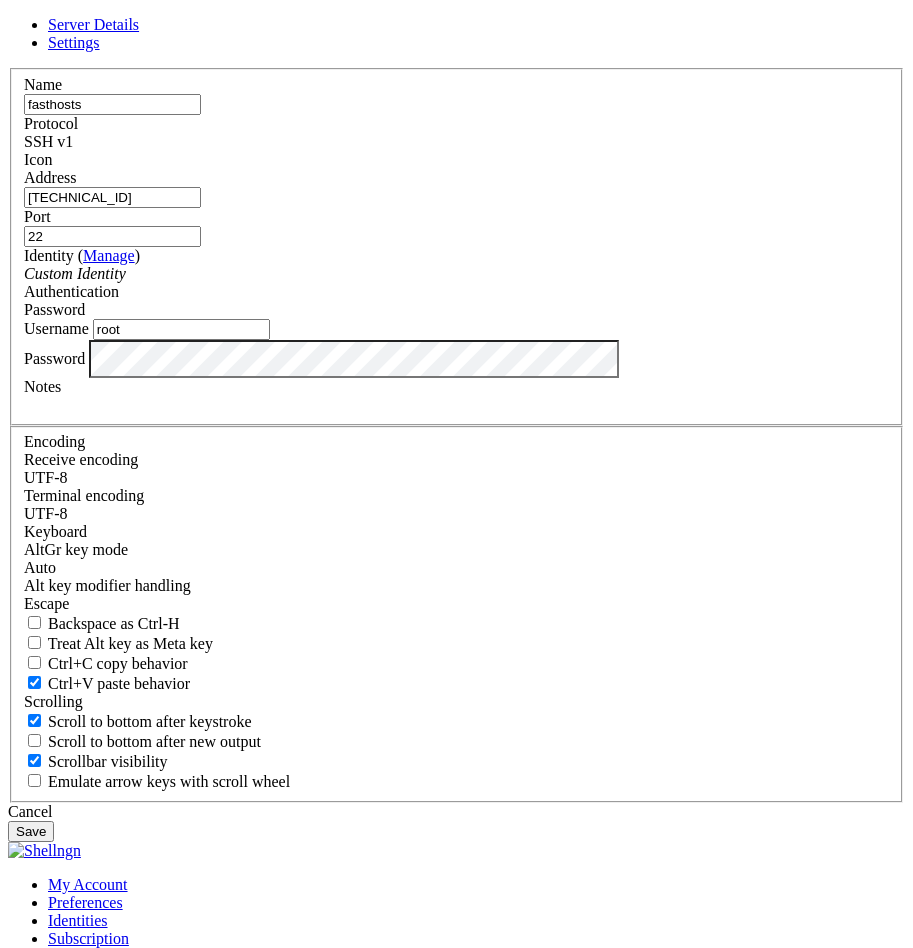 click on "Settings" at bounding box center [74, 42] 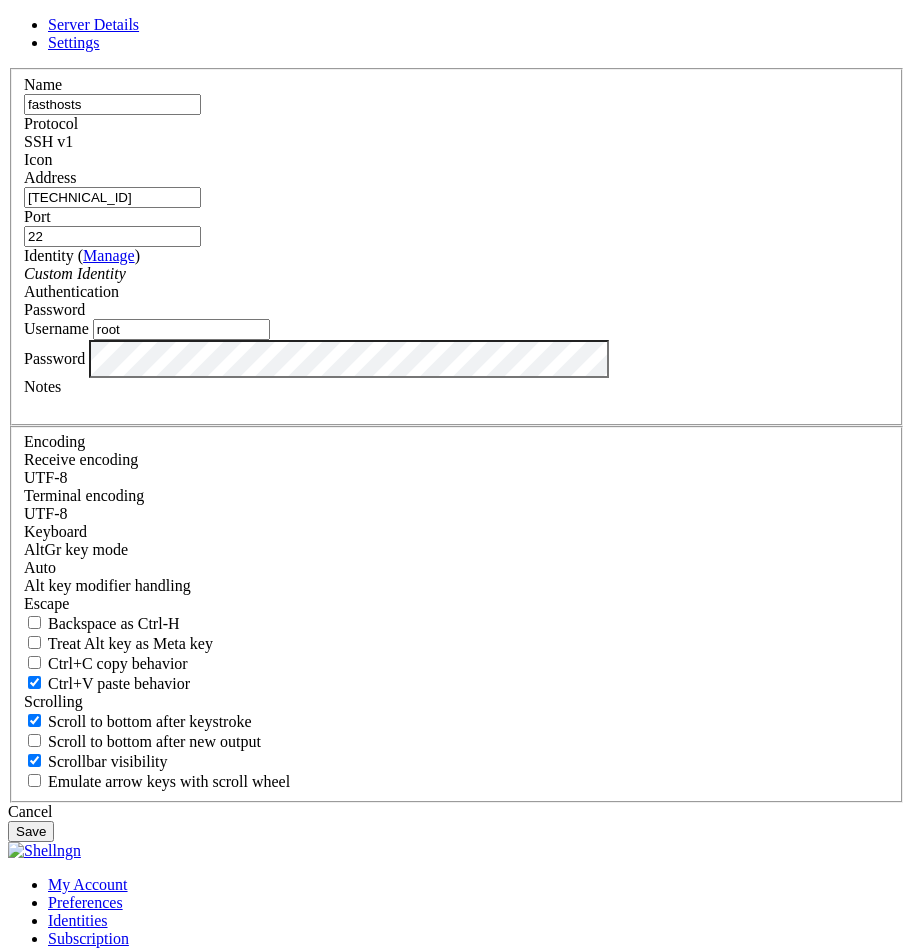 click on "Server Details" at bounding box center [93, 24] 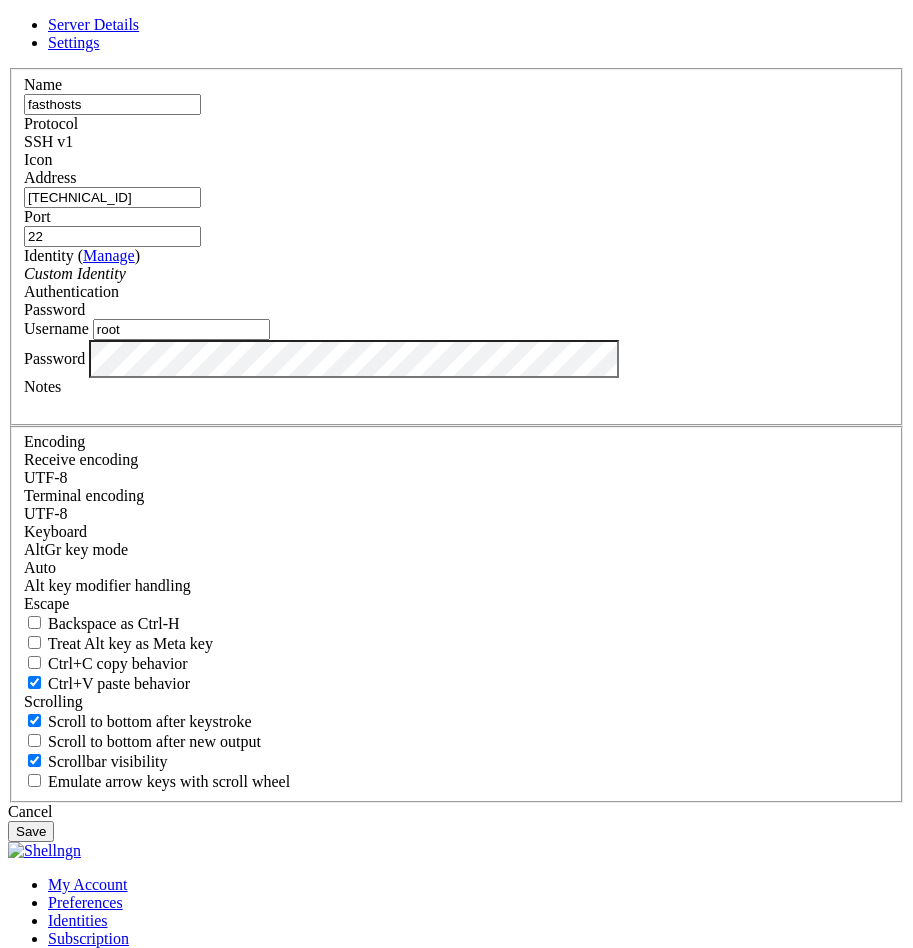 drag, startPoint x: 597, startPoint y: 280, endPoint x: 585, endPoint y: 286, distance: 13.416408 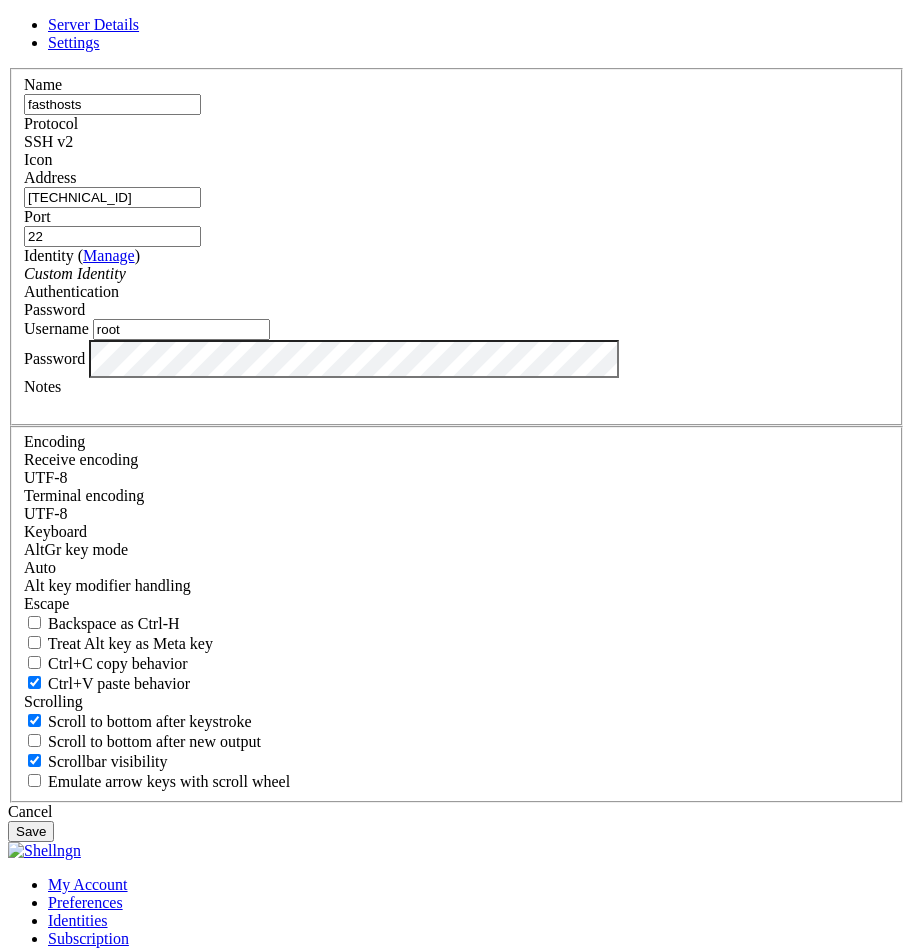 click on "Save" at bounding box center (31, 831) 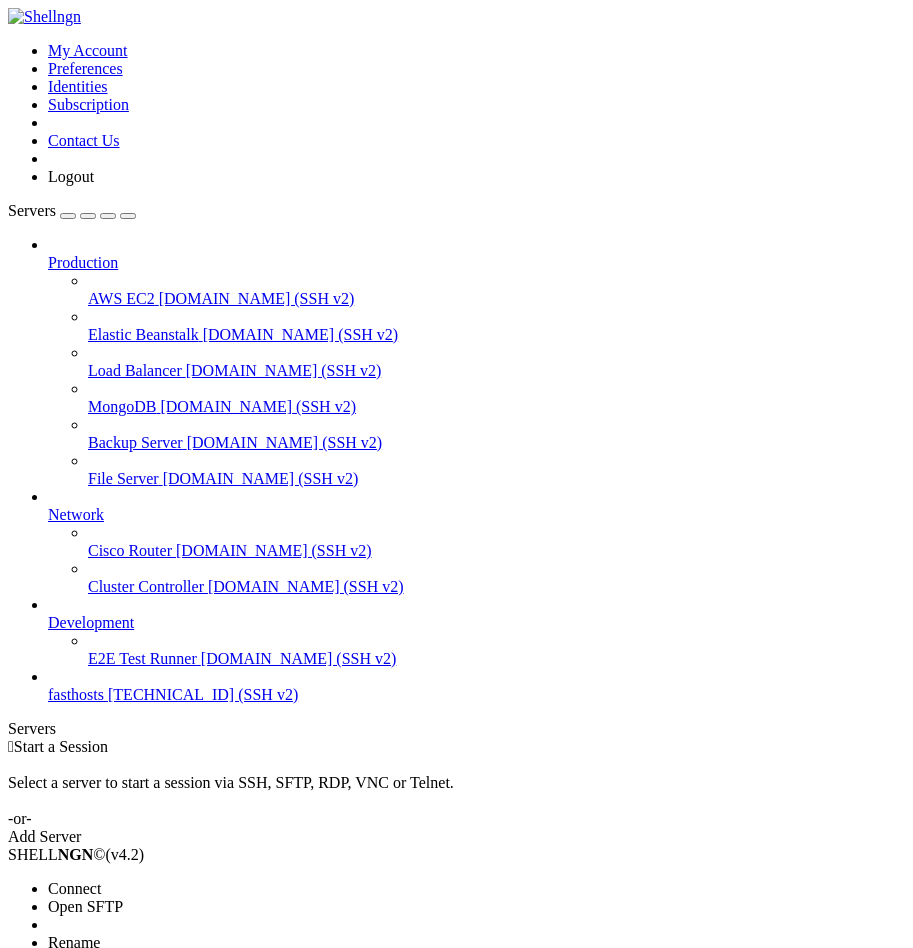 click on "Connect" at bounding box center [74, 888] 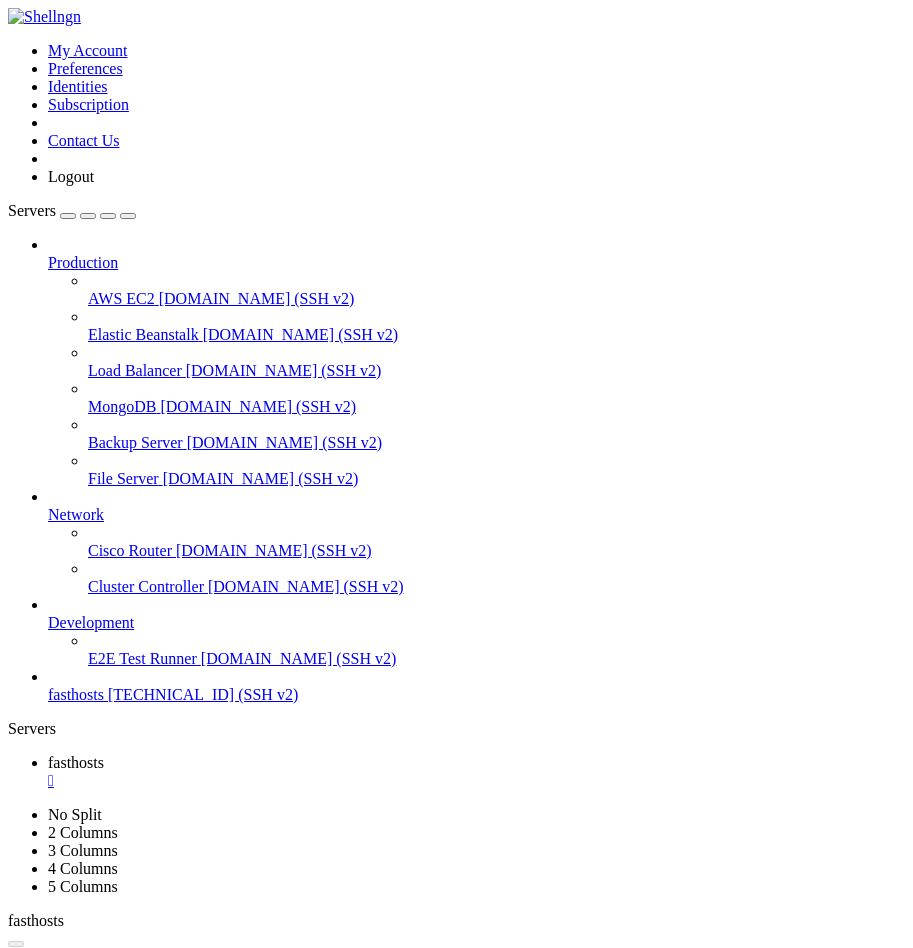 scroll, scrollTop: 0, scrollLeft: 0, axis: both 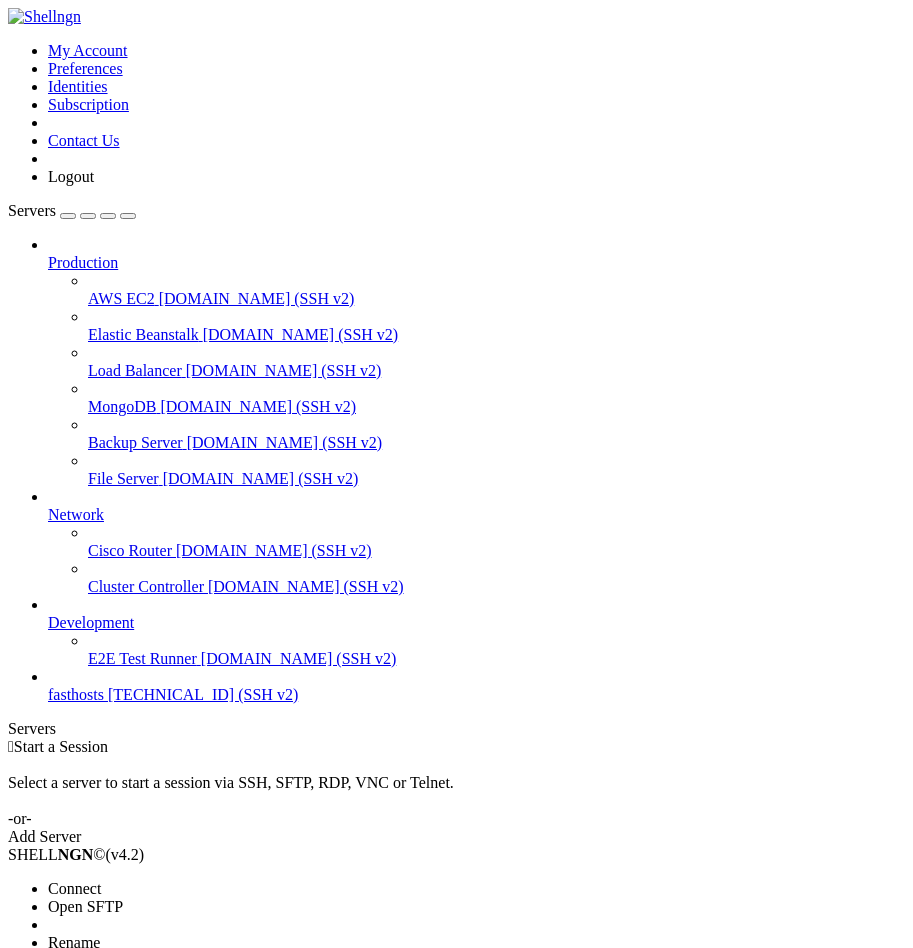 click on "Connect" at bounding box center (74, 888) 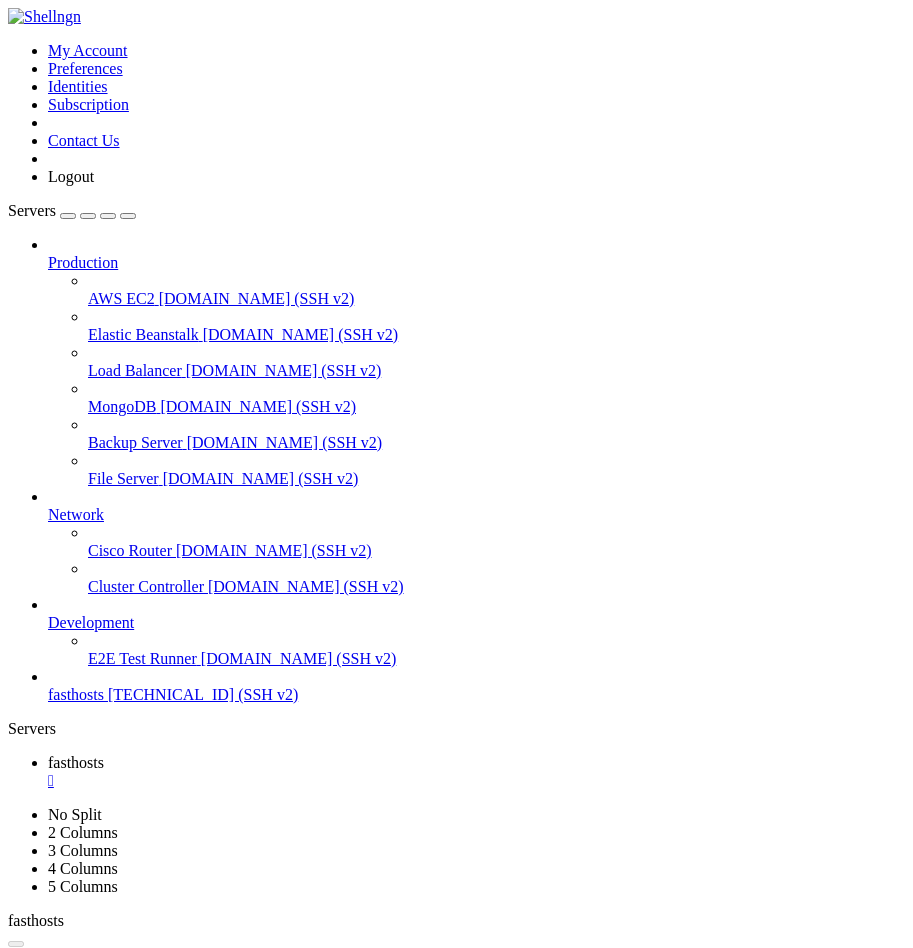 scroll, scrollTop: 0, scrollLeft: 0, axis: both 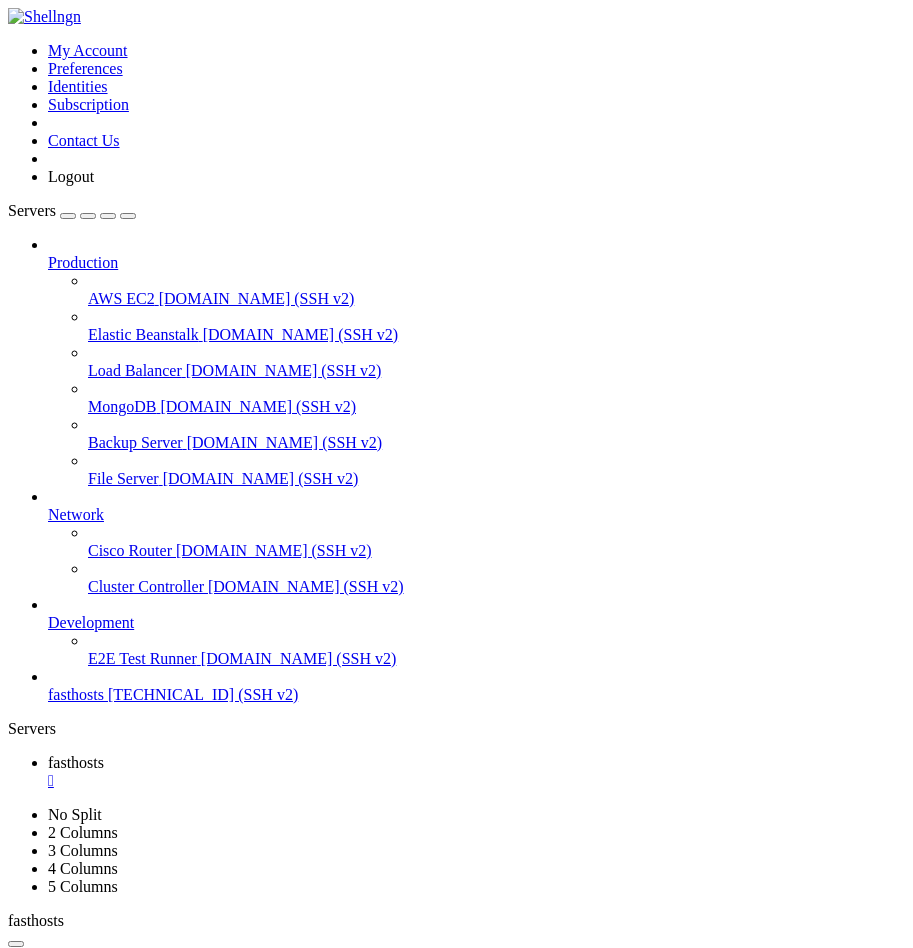 click on "root@ubuntu:~#" 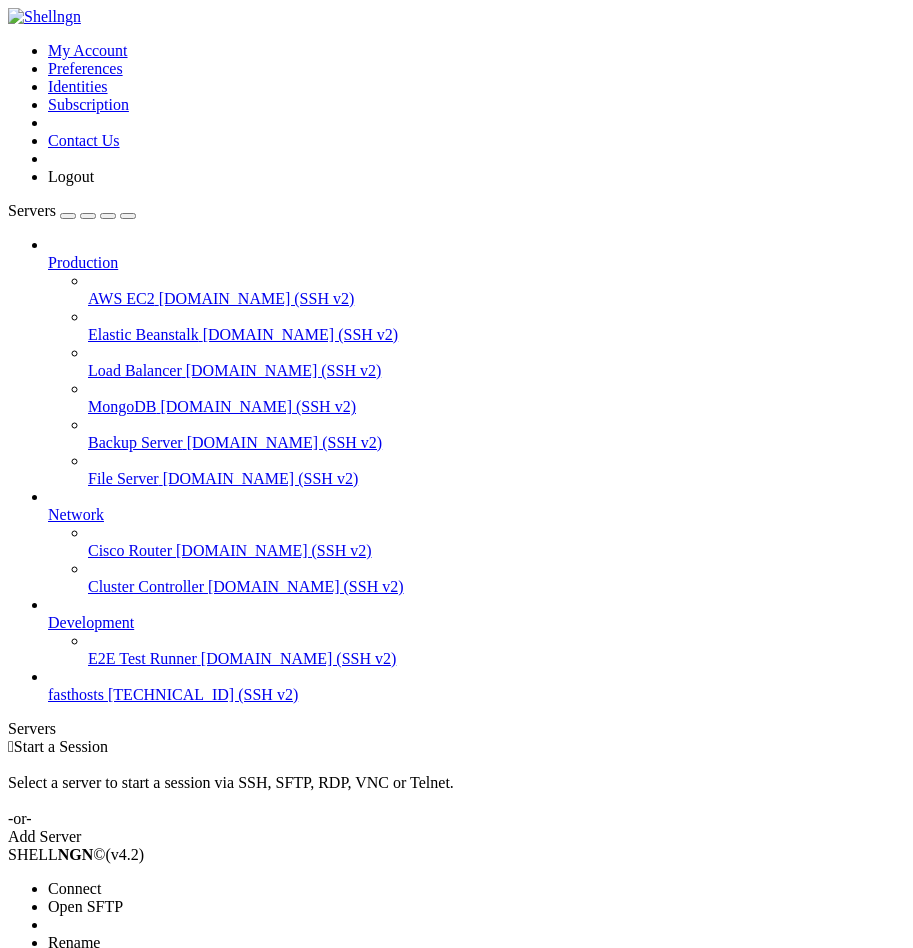 click on "Connect" at bounding box center [74, 888] 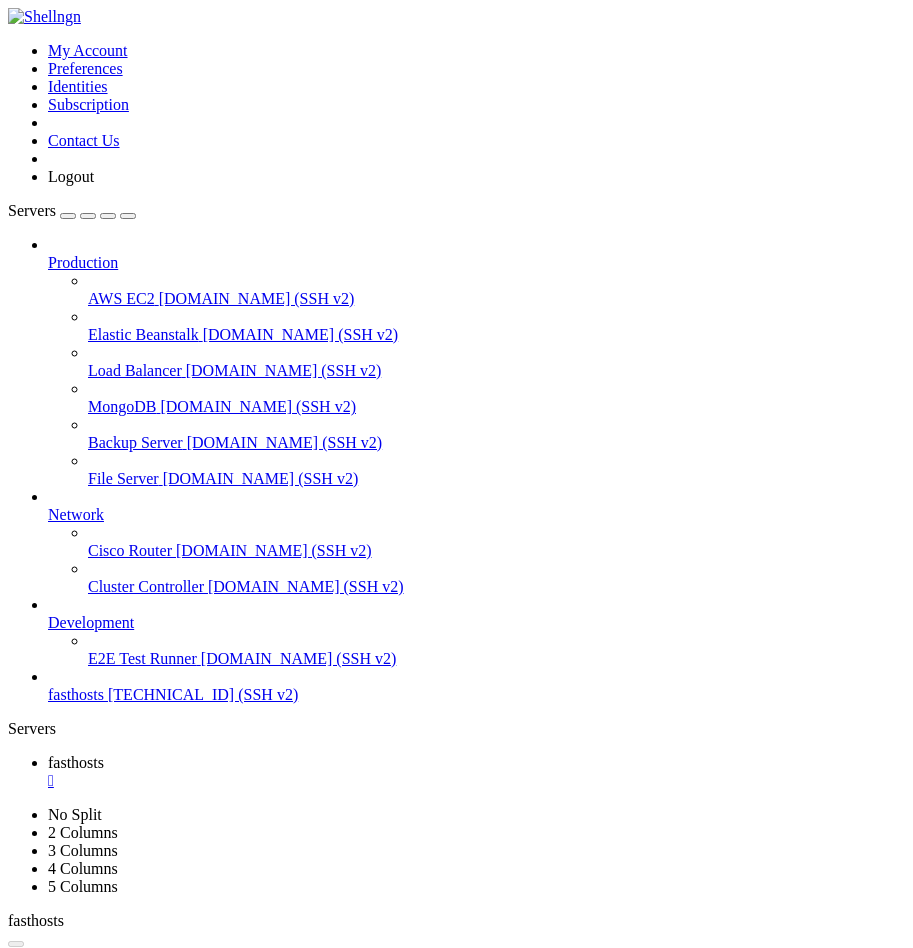 scroll, scrollTop: 0, scrollLeft: 0, axis: both 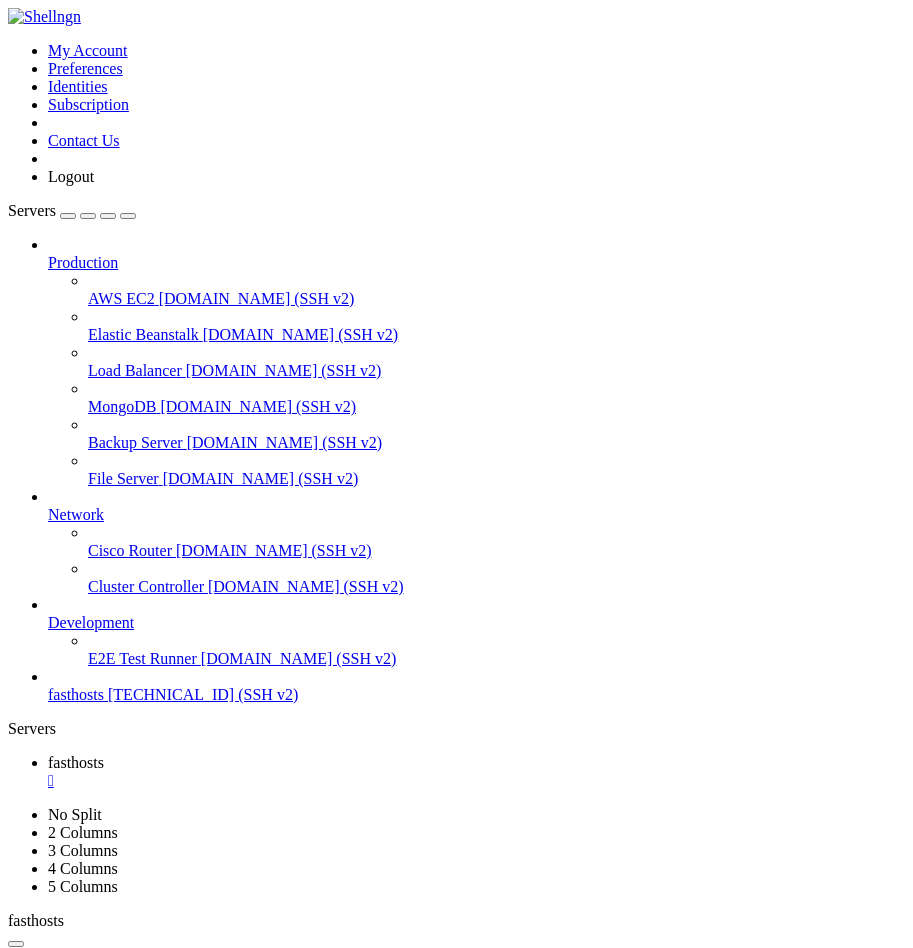 click on "root@ubuntu:~#" 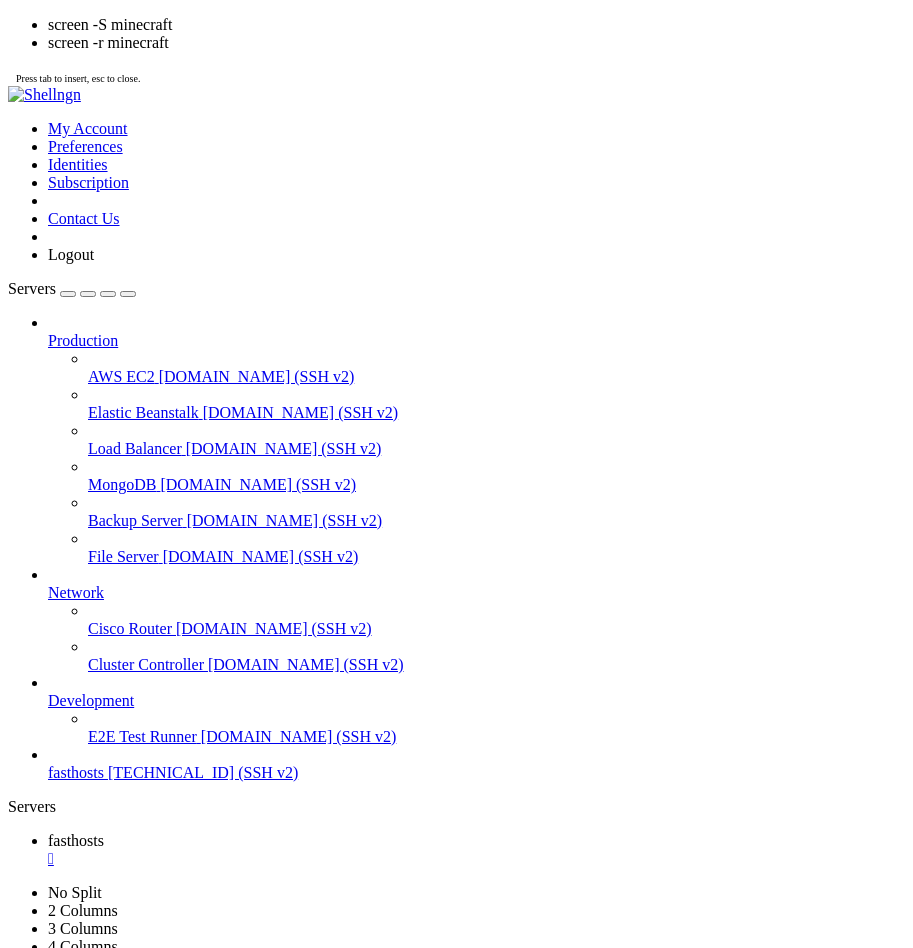 click on "root@ubuntu:~/paper-server# screen" 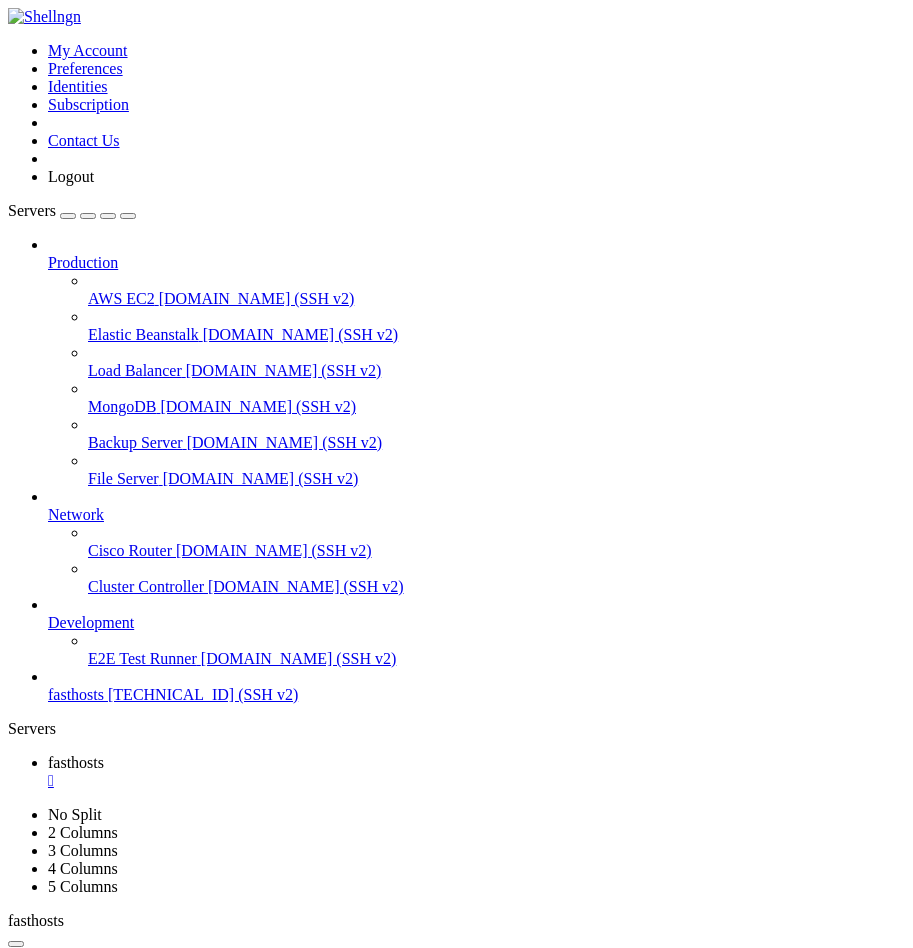 scroll, scrollTop: 1734, scrollLeft: 0, axis: vertical 